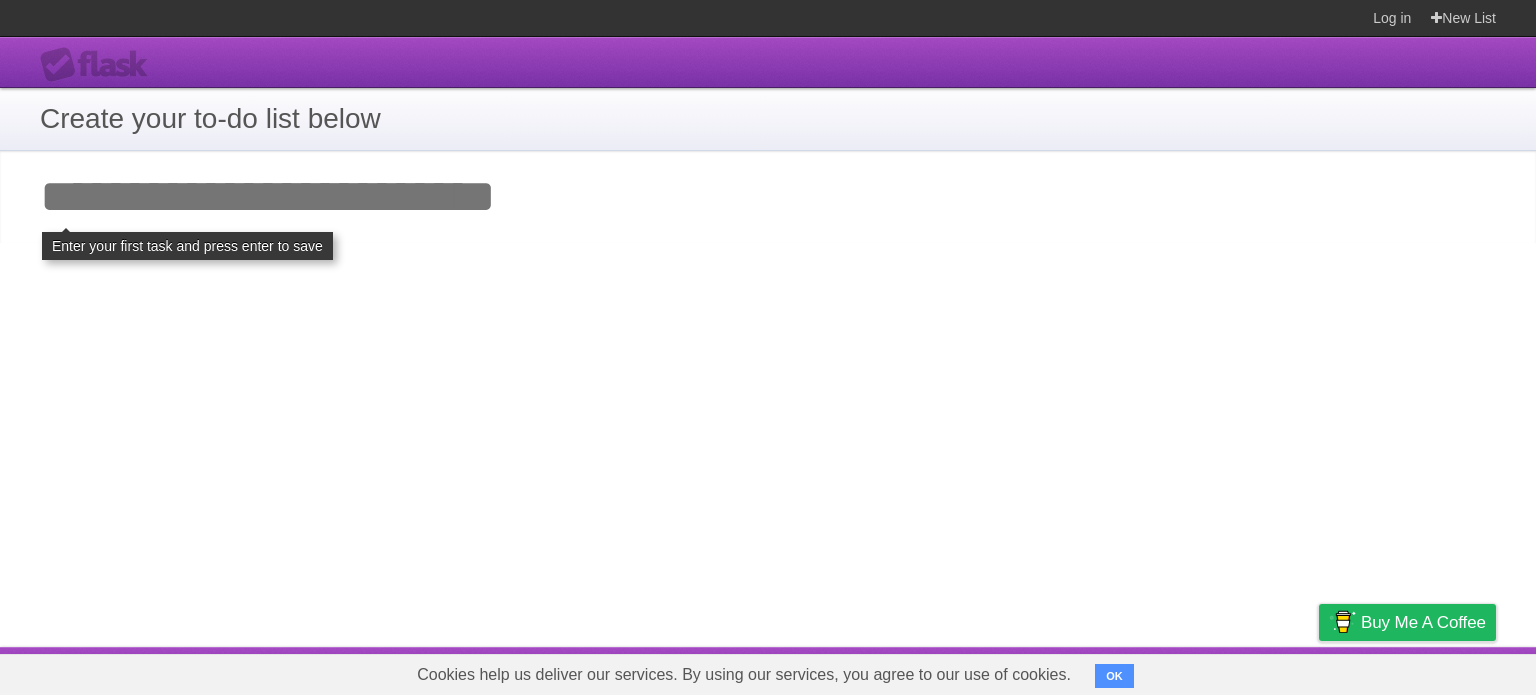 scroll, scrollTop: 0, scrollLeft: 0, axis: both 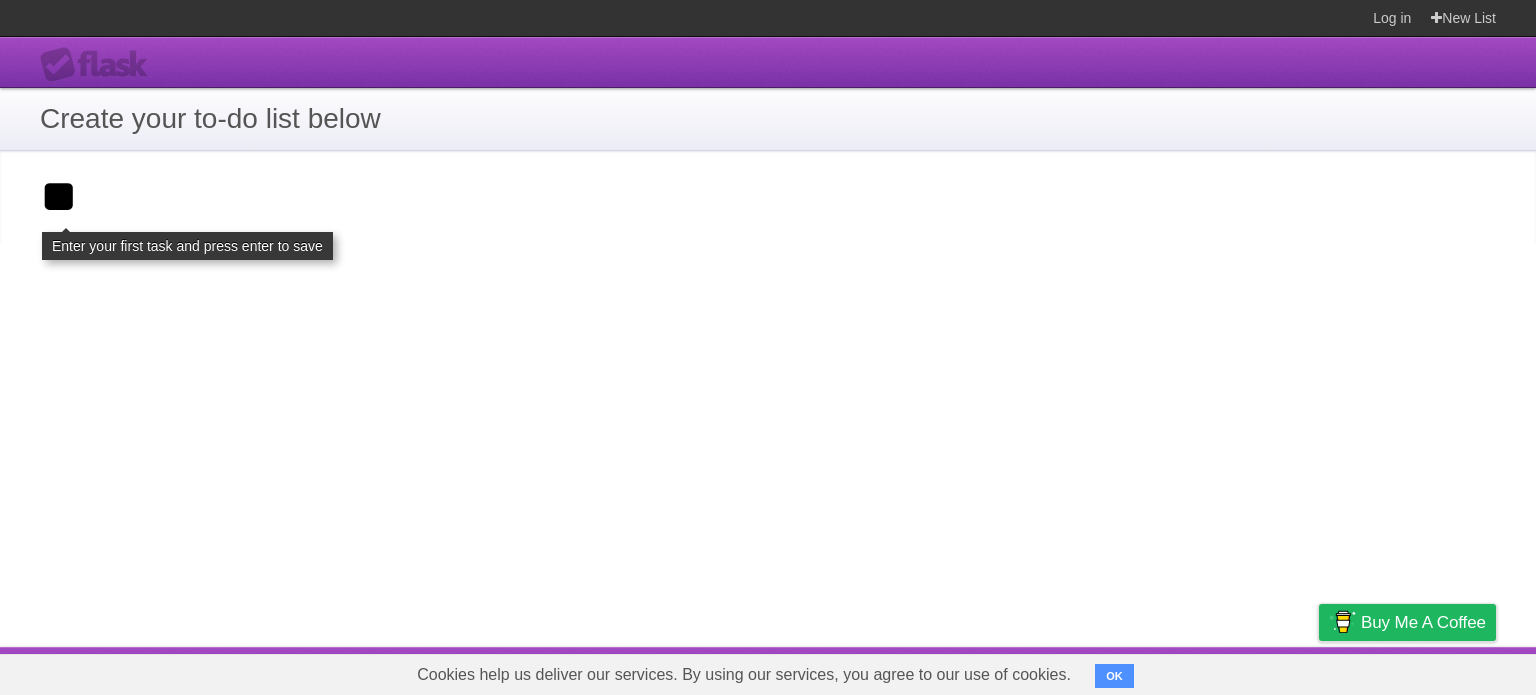 type on "*" 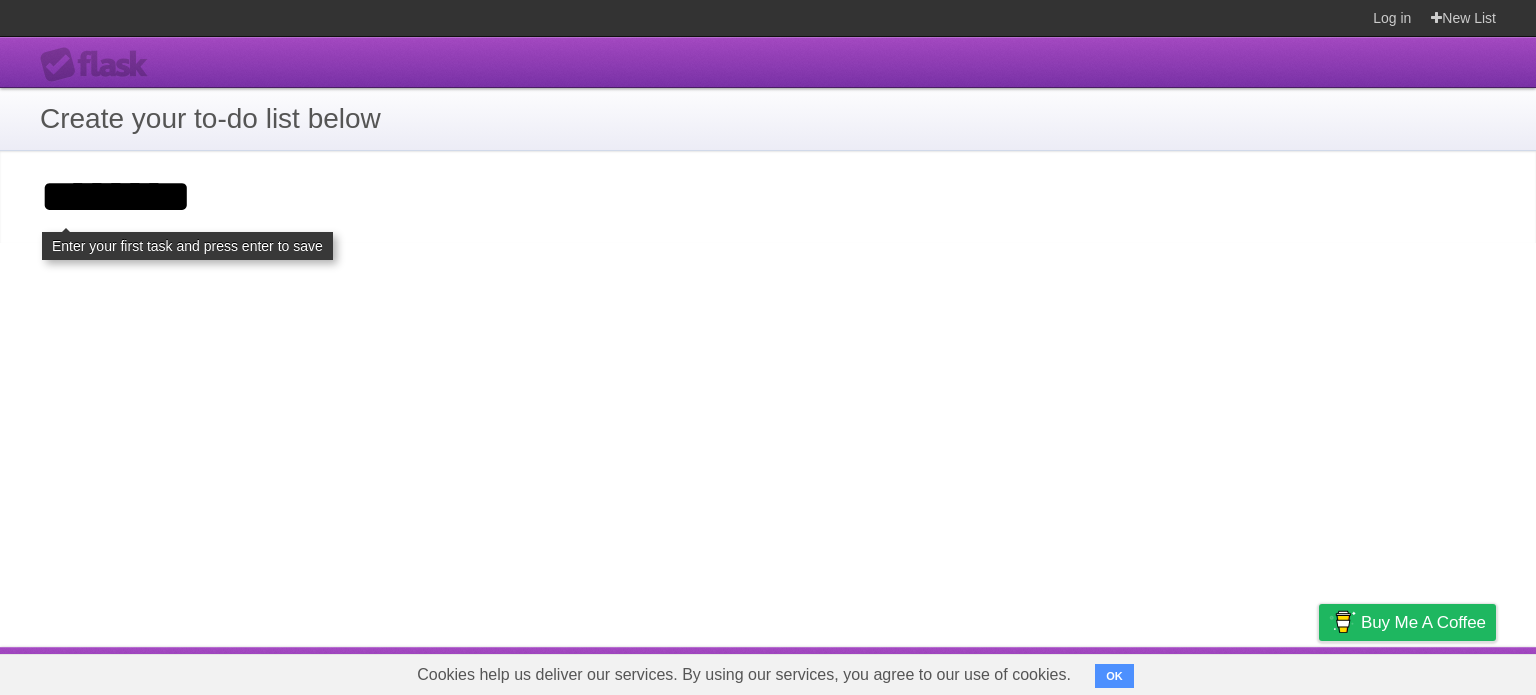 type on "********" 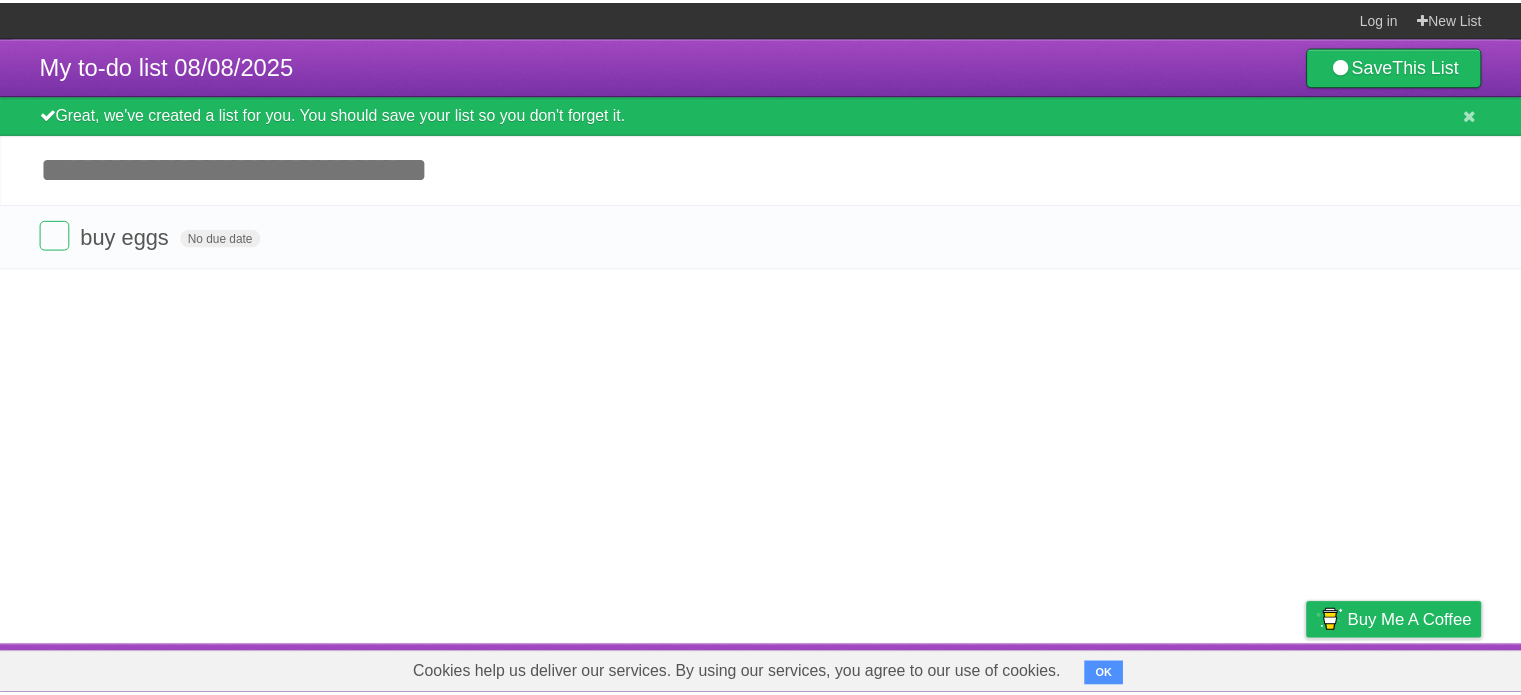 scroll, scrollTop: 0, scrollLeft: 0, axis: both 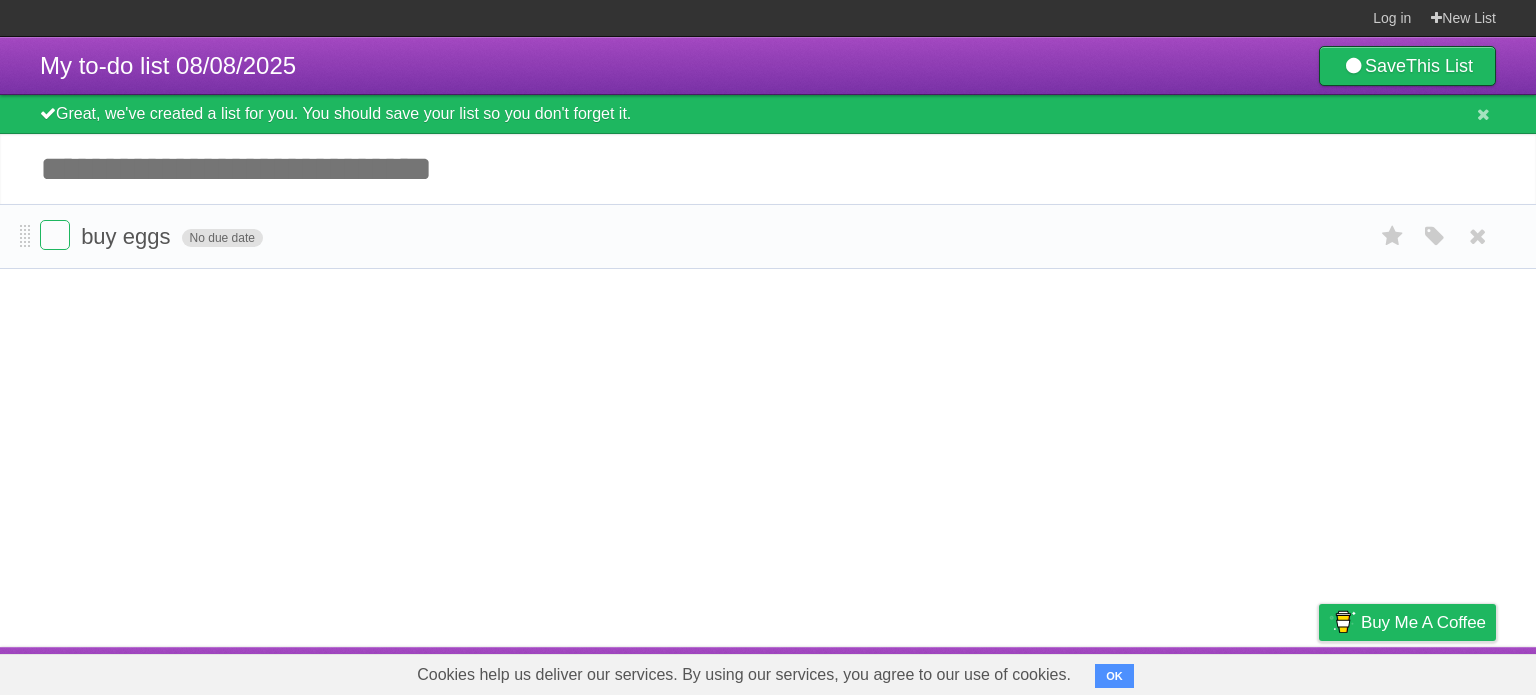 click on "No due date" at bounding box center (222, 238) 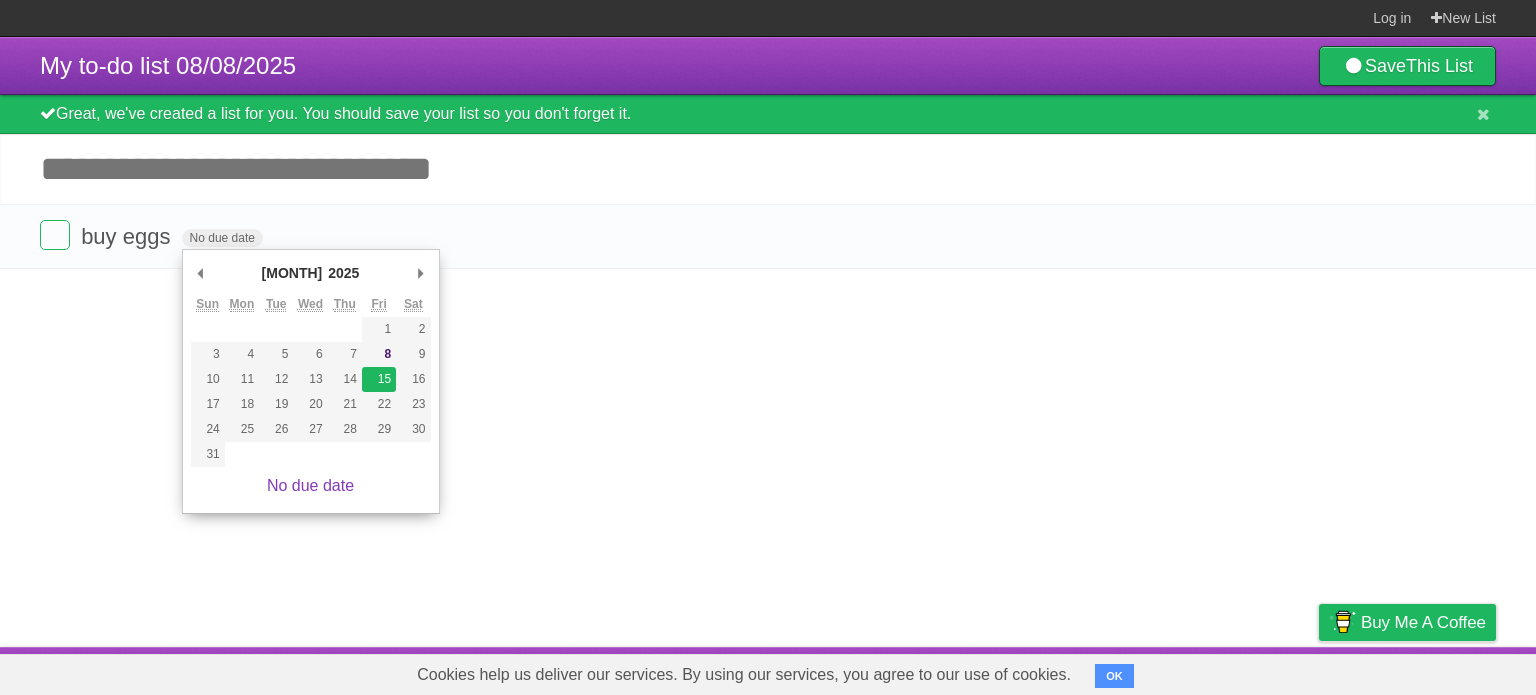 type on "[DAY] [MONTH] [DATE] [YEAR]" 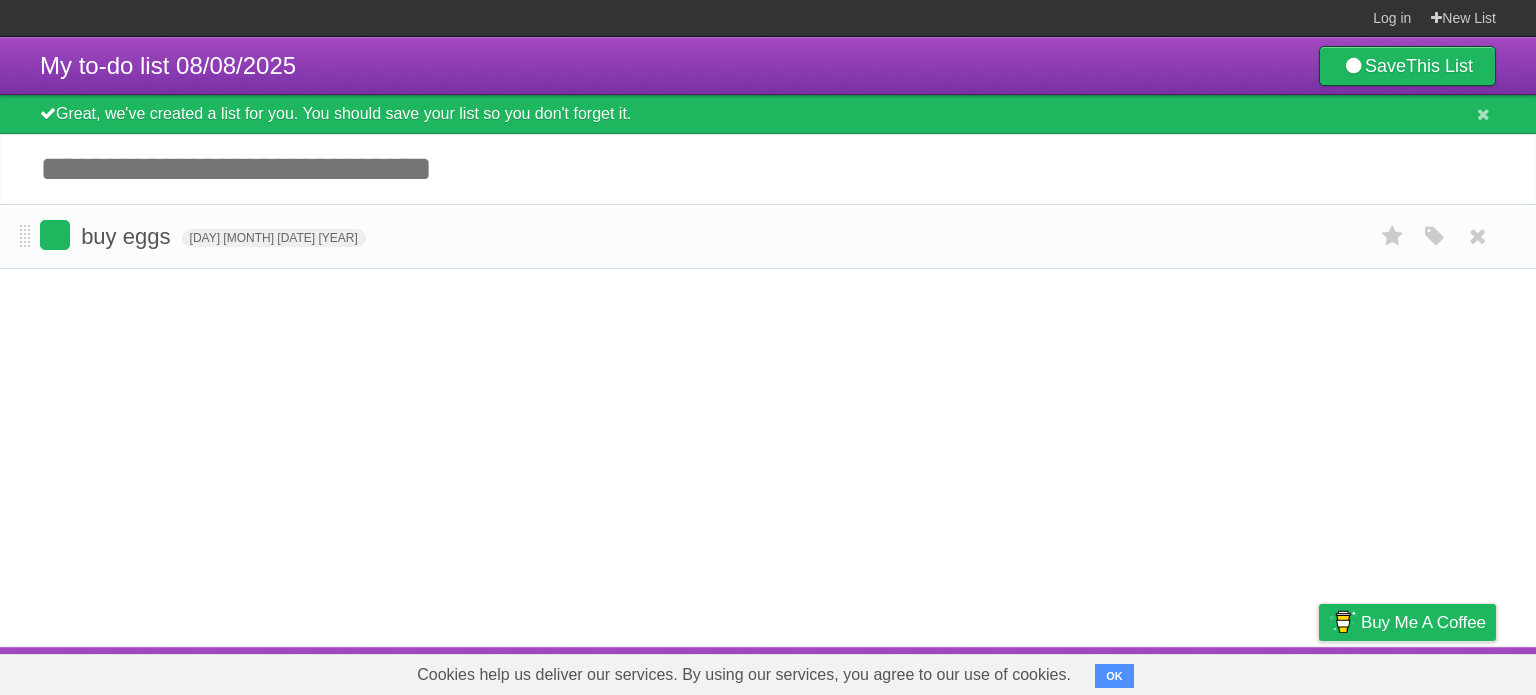 drag, startPoint x: 22, startPoint y: 234, endPoint x: 53, endPoint y: 245, distance: 32.89377 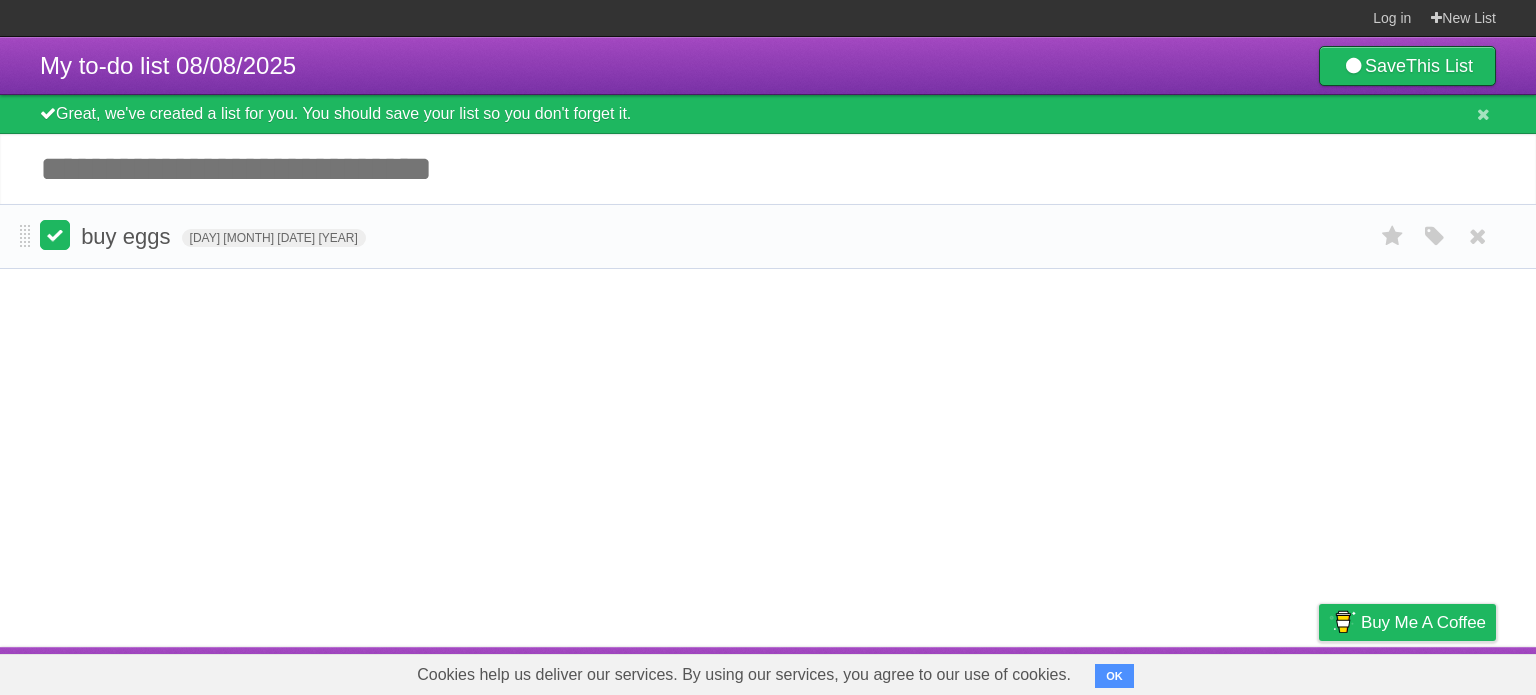 click at bounding box center [55, 235] 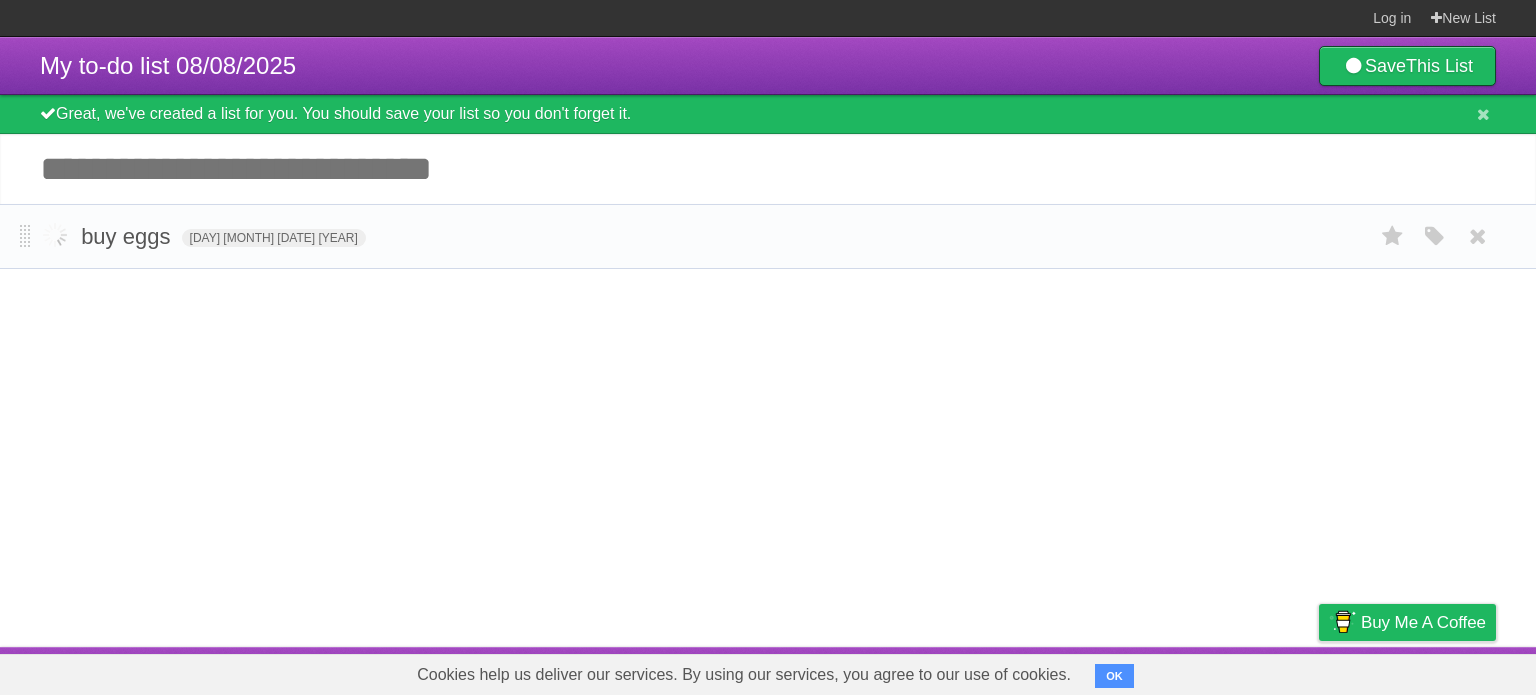 click at bounding box center [55, 235] 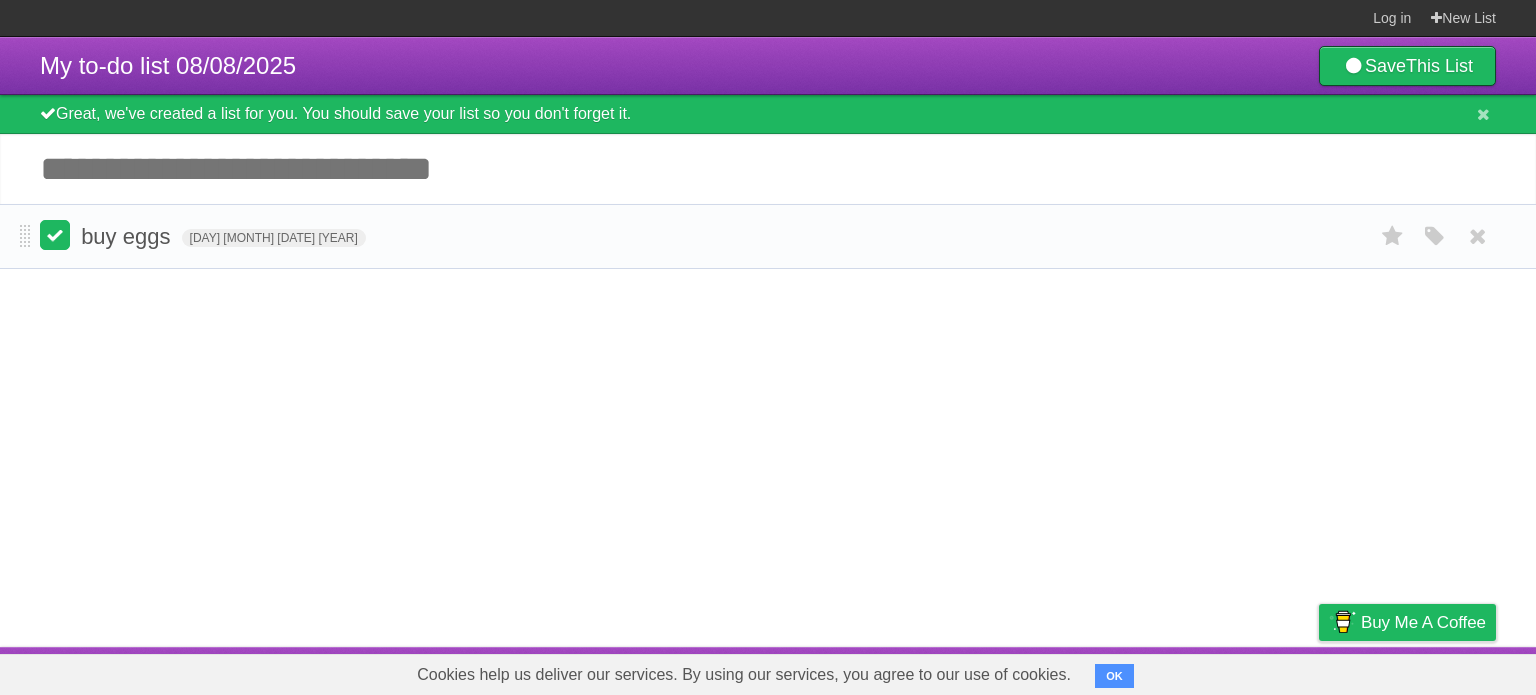 click at bounding box center (55, 235) 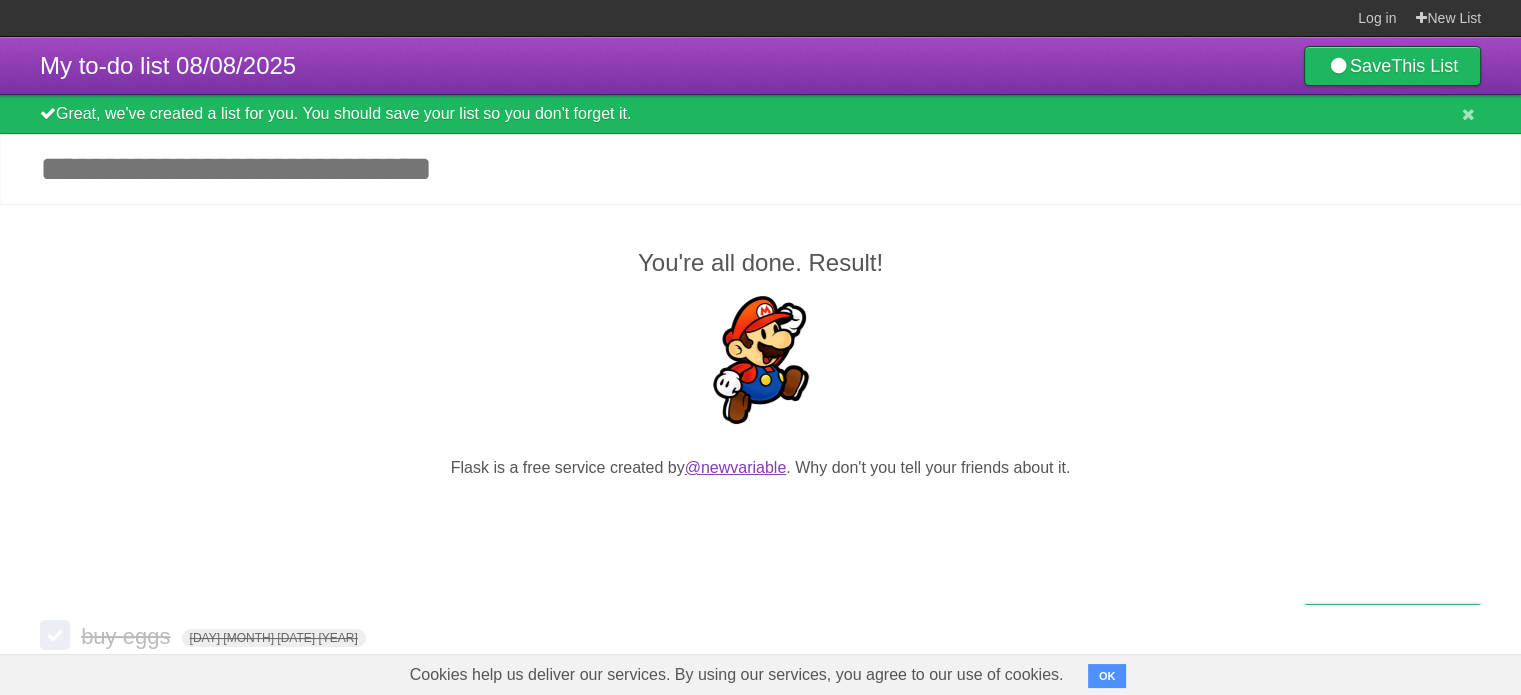 click on "@newvariable" at bounding box center (736, 467) 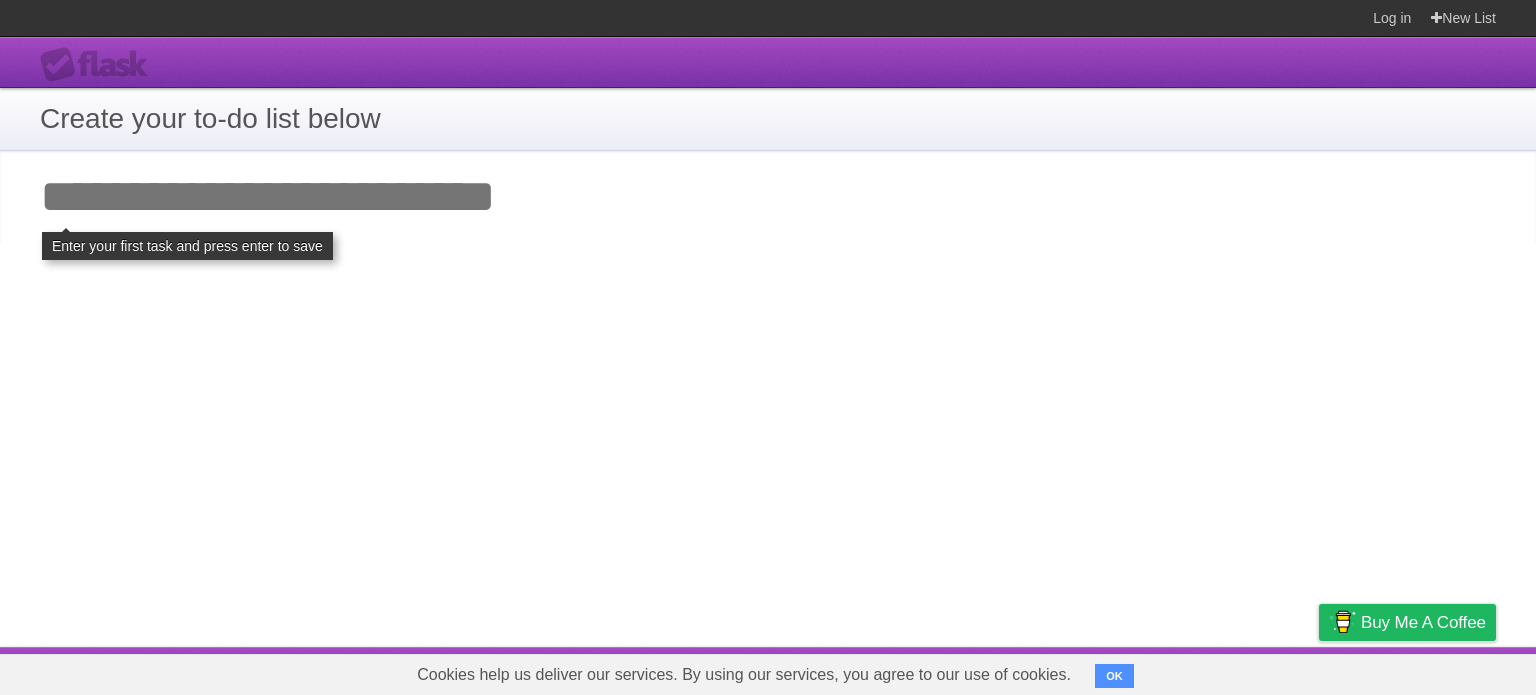 scroll, scrollTop: 0, scrollLeft: 0, axis: both 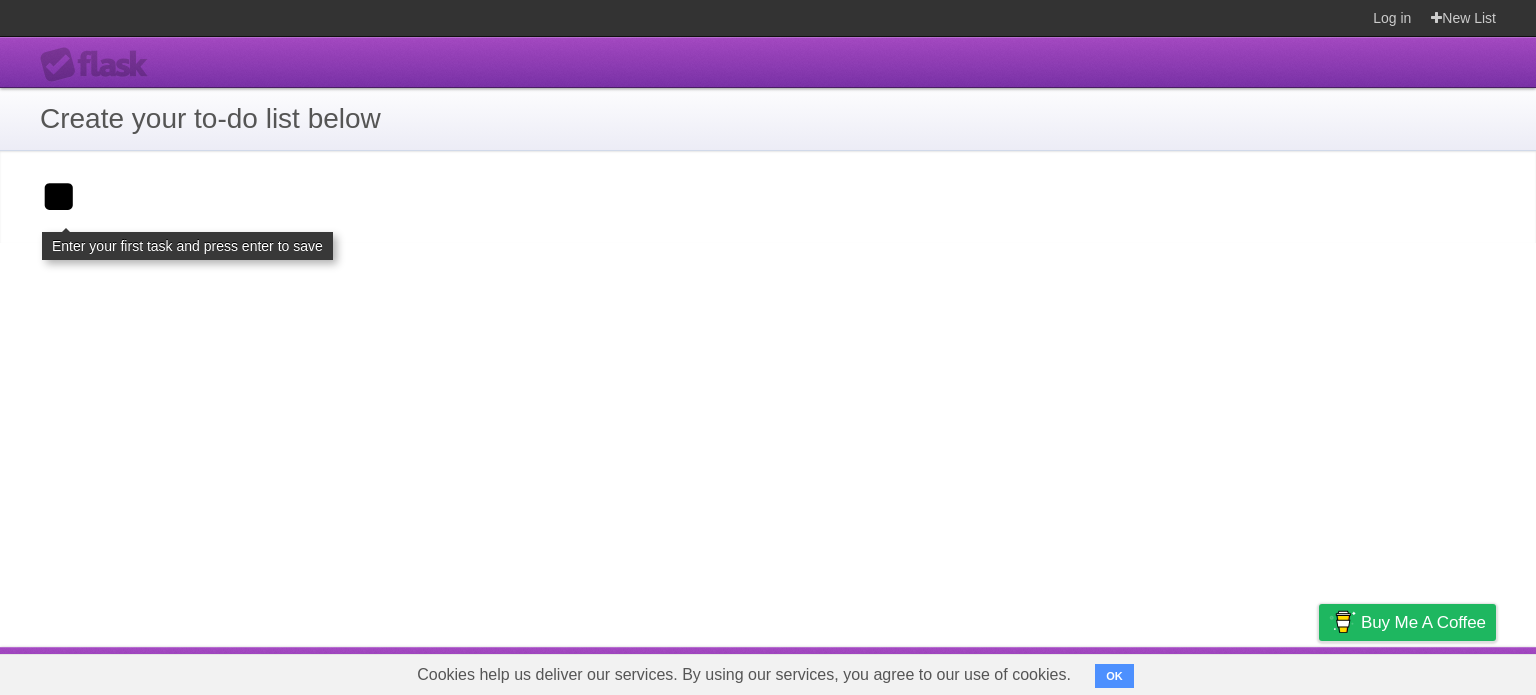 type on "*" 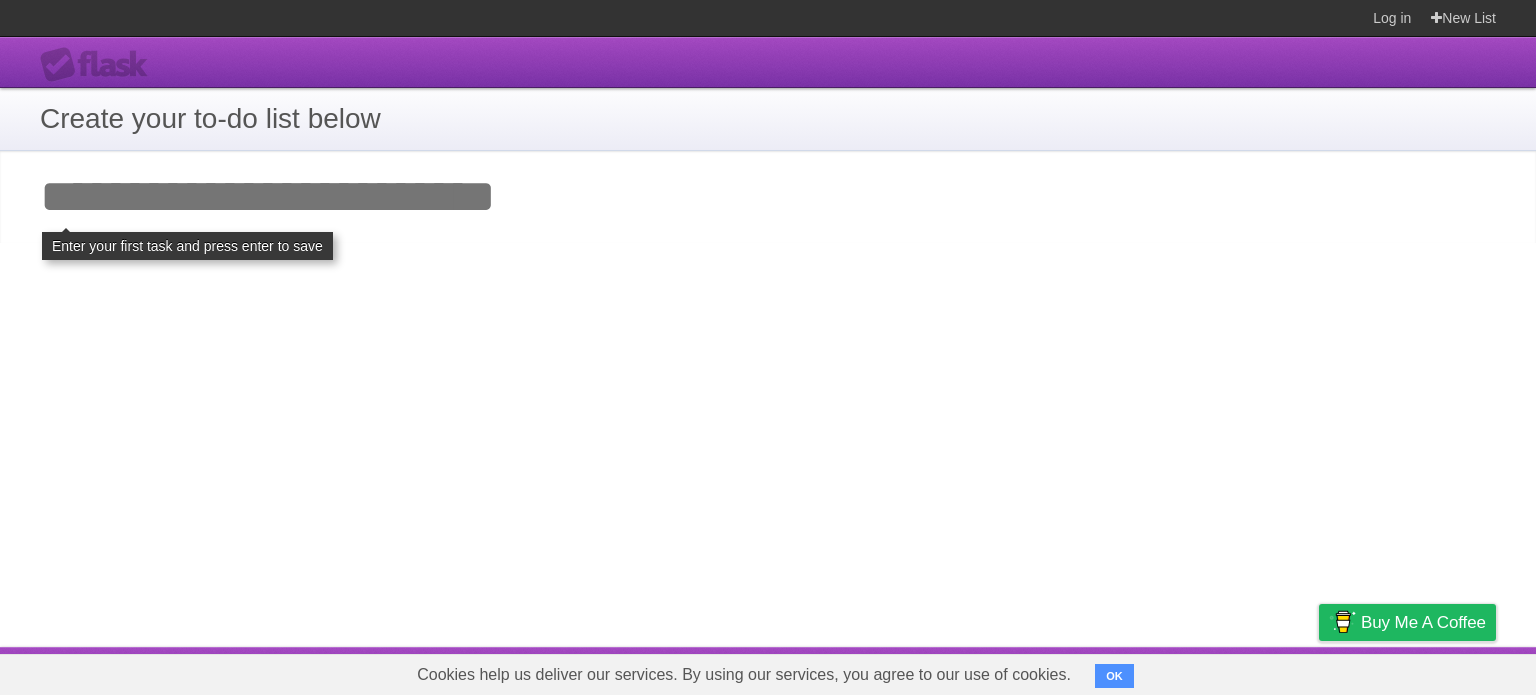 click on "Flask" at bounding box center (100, 65) 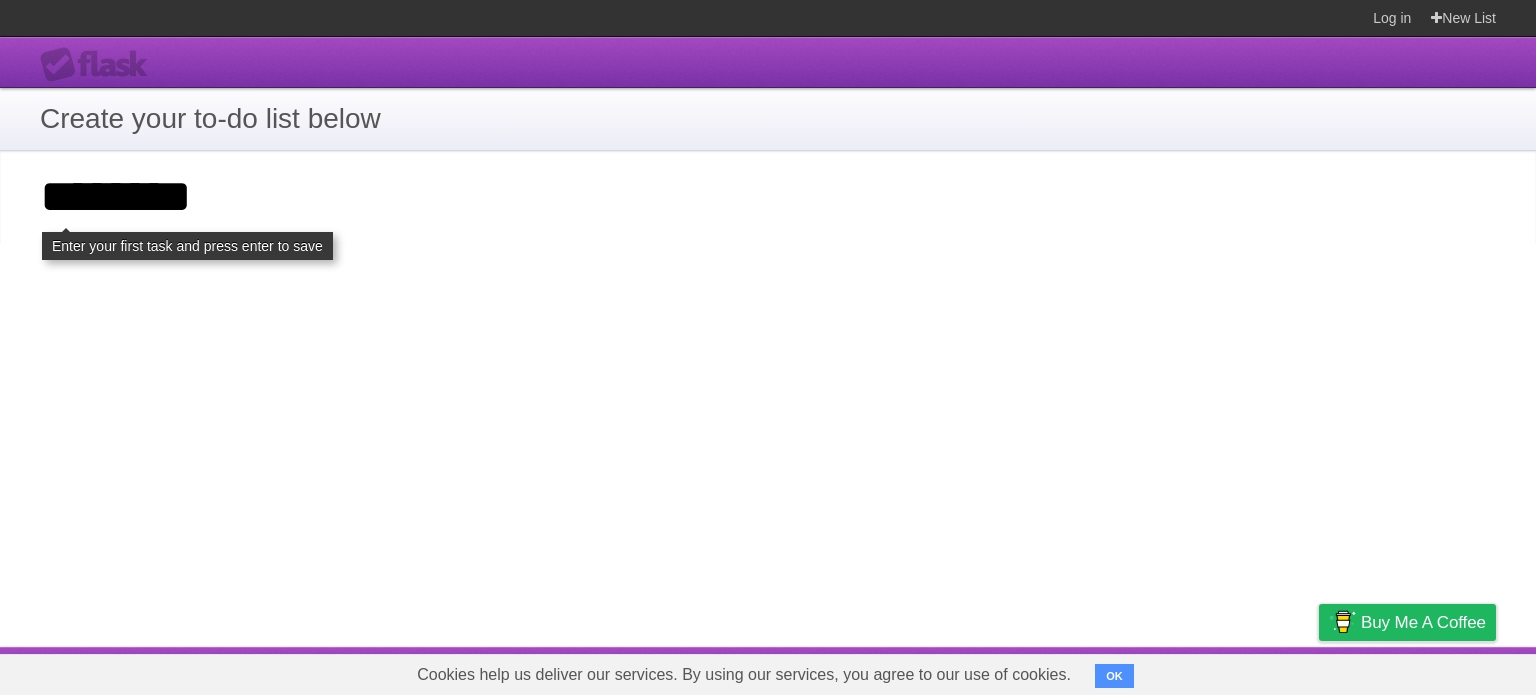 type on "********" 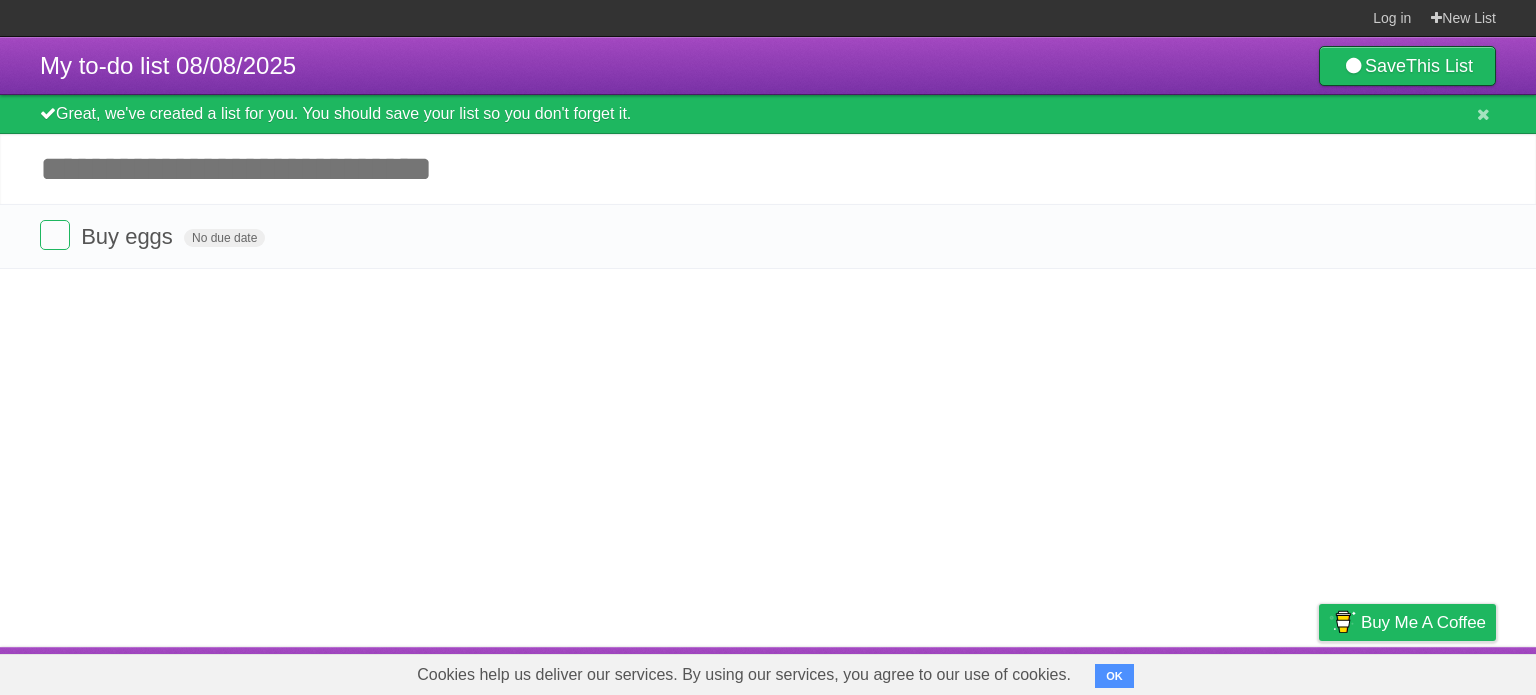 scroll, scrollTop: 0, scrollLeft: 0, axis: both 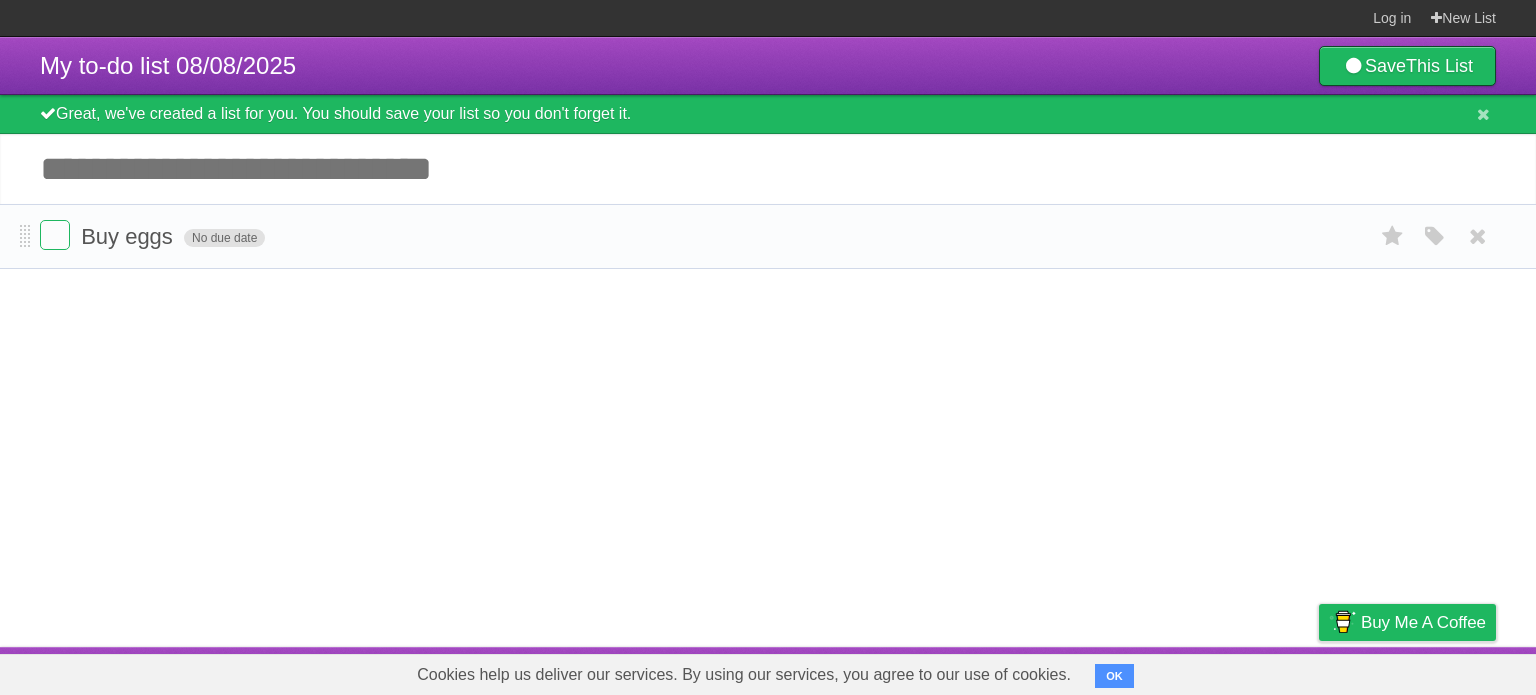 drag, startPoint x: 237, startPoint y: 228, endPoint x: 219, endPoint y: 243, distance: 23.43075 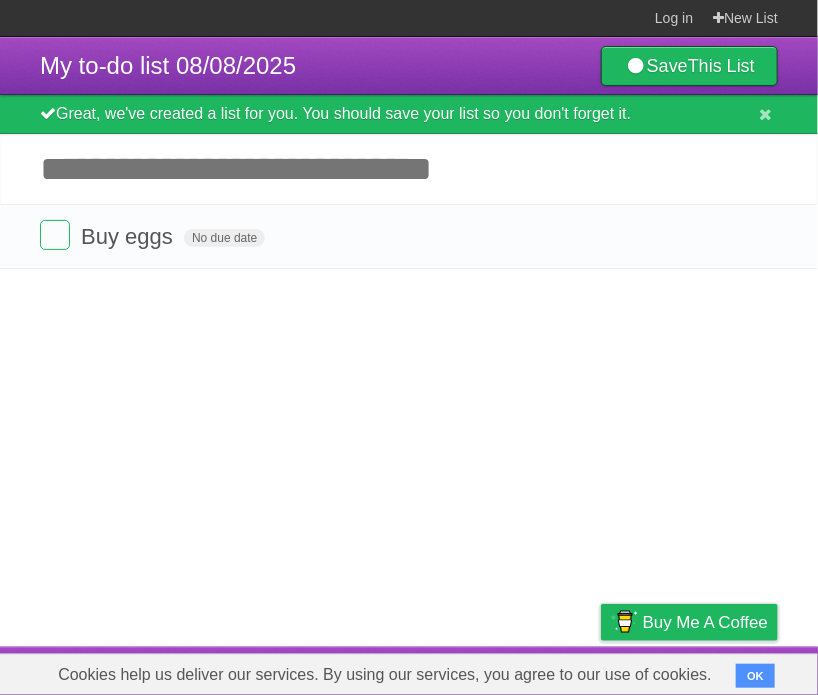 drag, startPoint x: 239, startPoint y: 238, endPoint x: 705, endPoint y: 391, distance: 490.47427 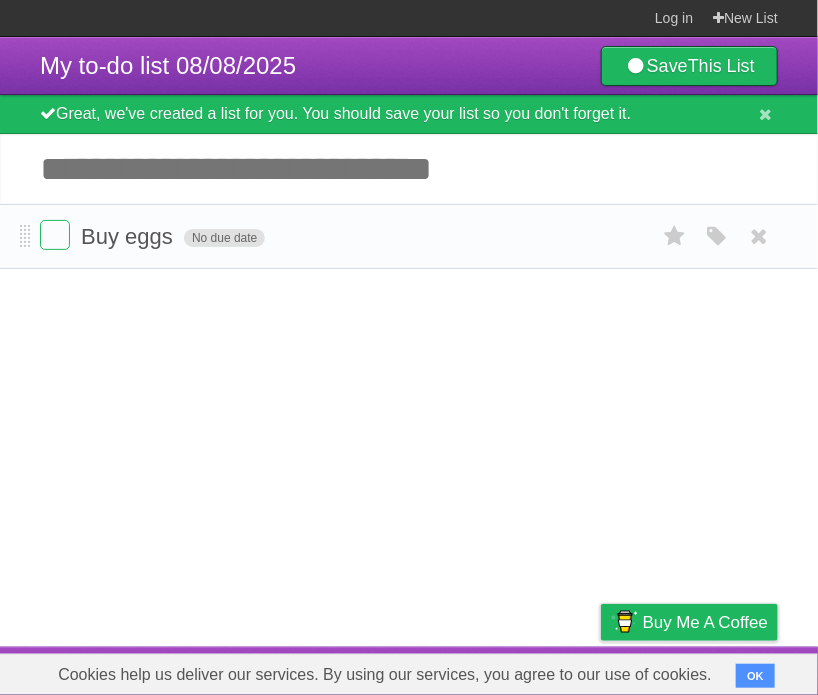 drag, startPoint x: 274, startPoint y: 226, endPoint x: 245, endPoint y: 245, distance: 34.669872 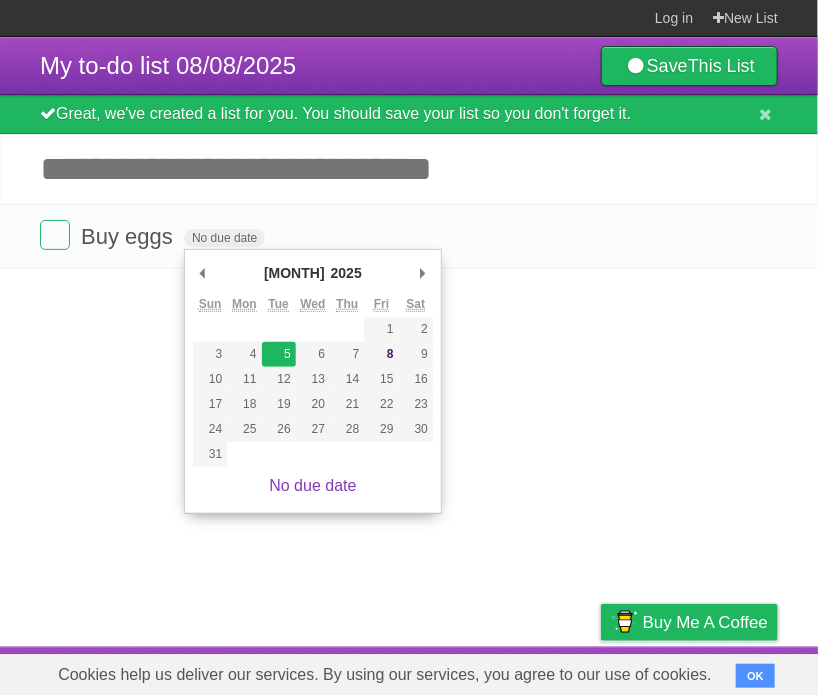 type on "[DAY] [MONTH] [DATE] [YEAR]" 